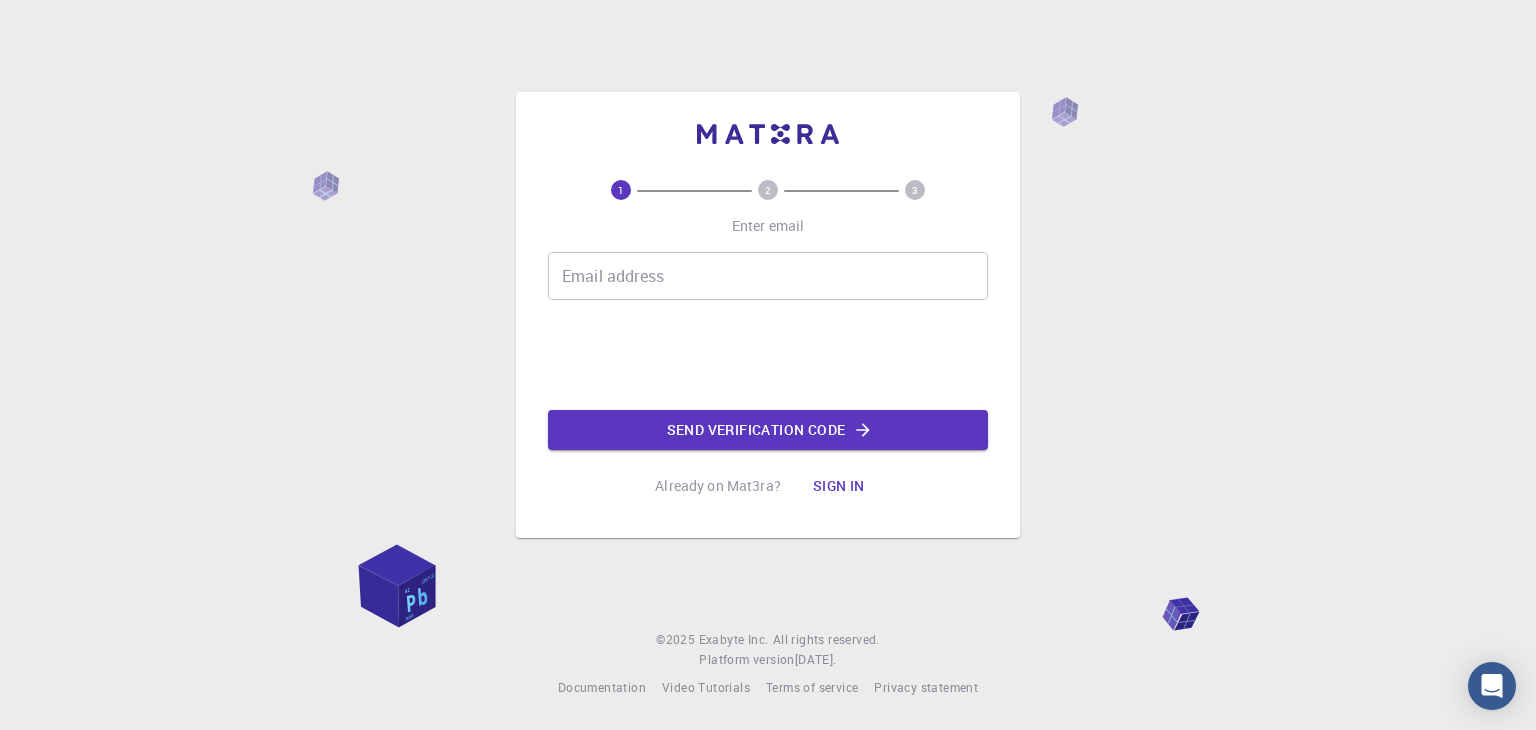 scroll, scrollTop: 0, scrollLeft: 0, axis: both 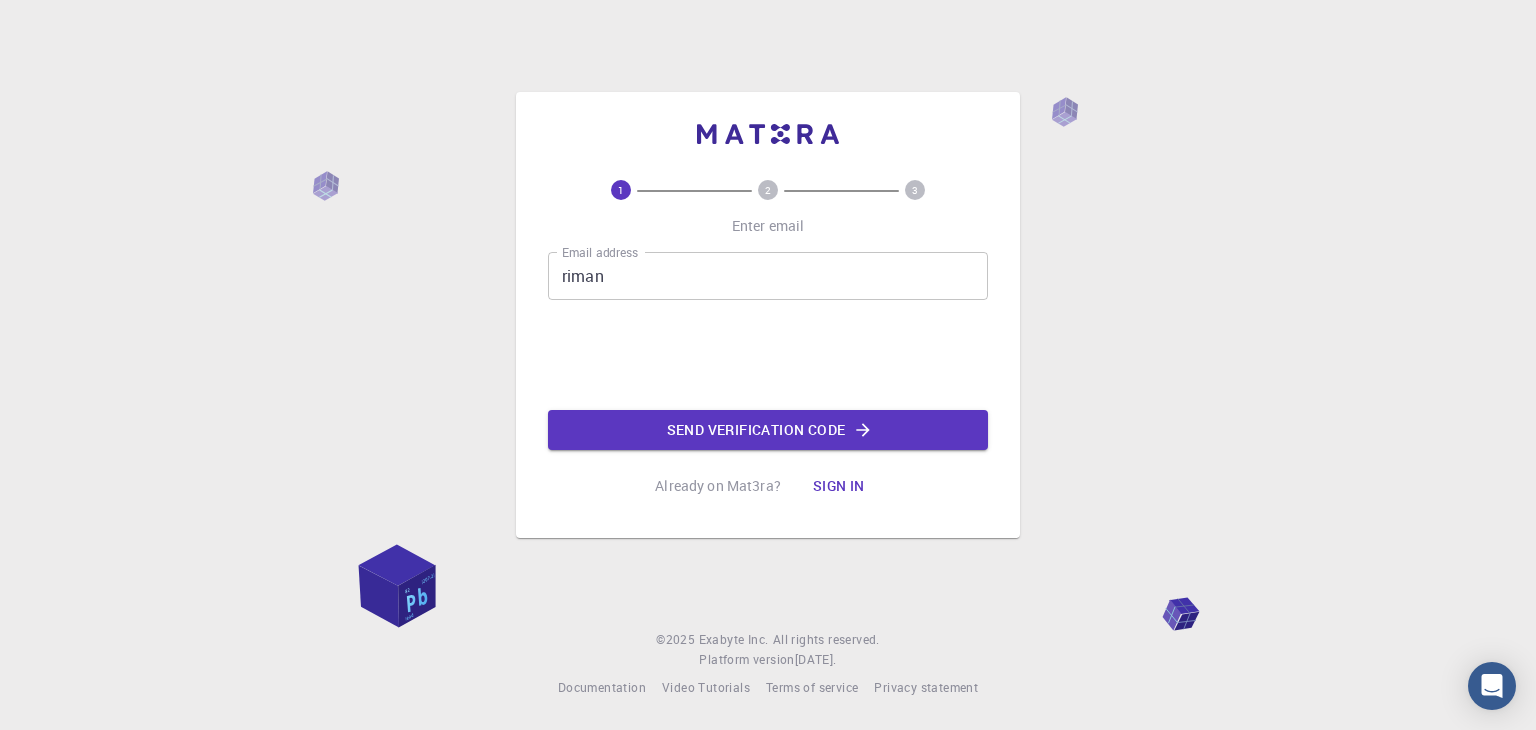 click on "riman" at bounding box center (768, 276) 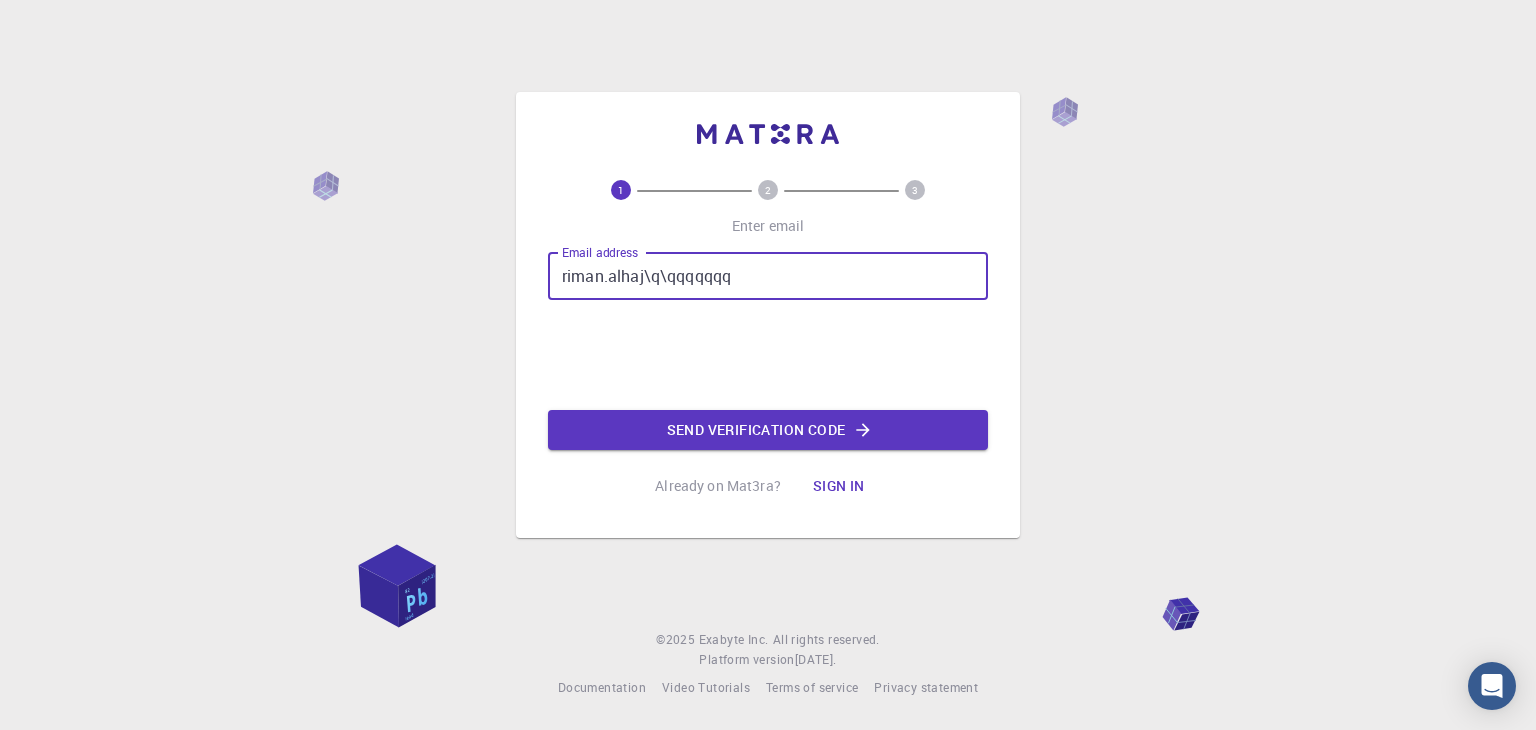 click on "1 2 3 Enter email Email address riman.alhaj\q\qqqqqqq Email address Send verification code Already on Mat3ra? Sign in ©  2025   Exabyte Inc.   All rights reserved. Platform version  [DATE] . Documentation Video Tutorials Terms of service Privacy statement" at bounding box center (768, 365) 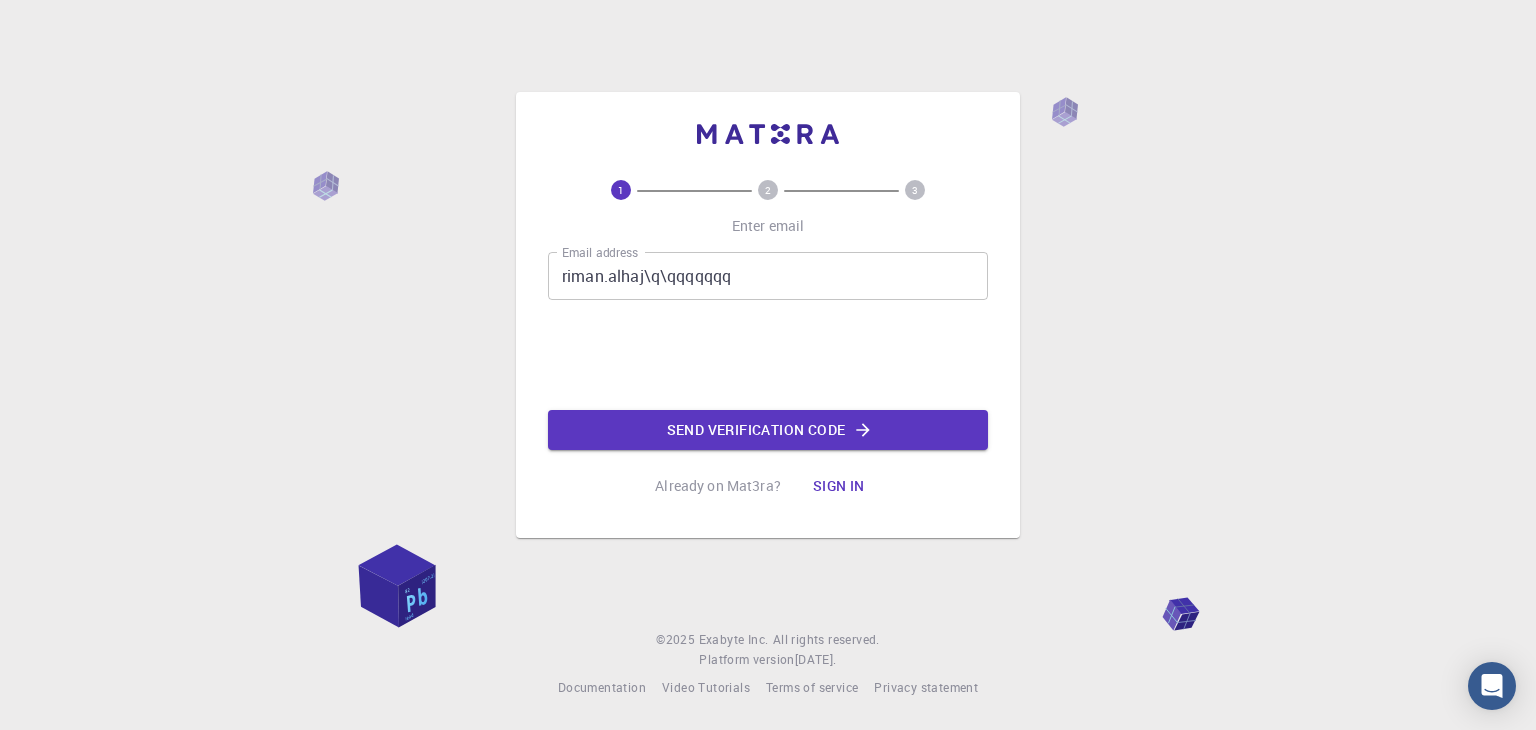 click on "riman.alhaj\q\qqqqqqq" at bounding box center (768, 276) 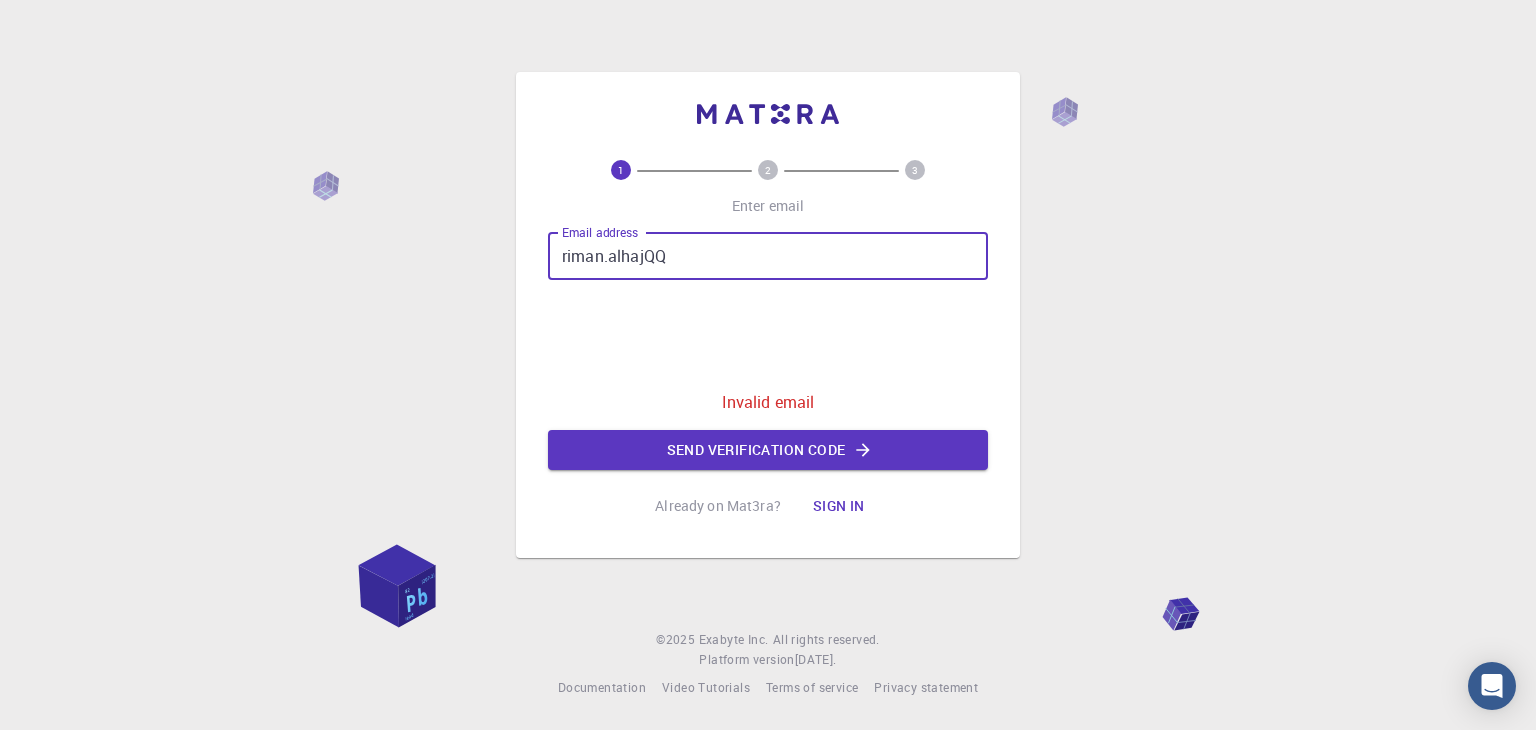 click on "riman.alhajQQ" at bounding box center (768, 256) 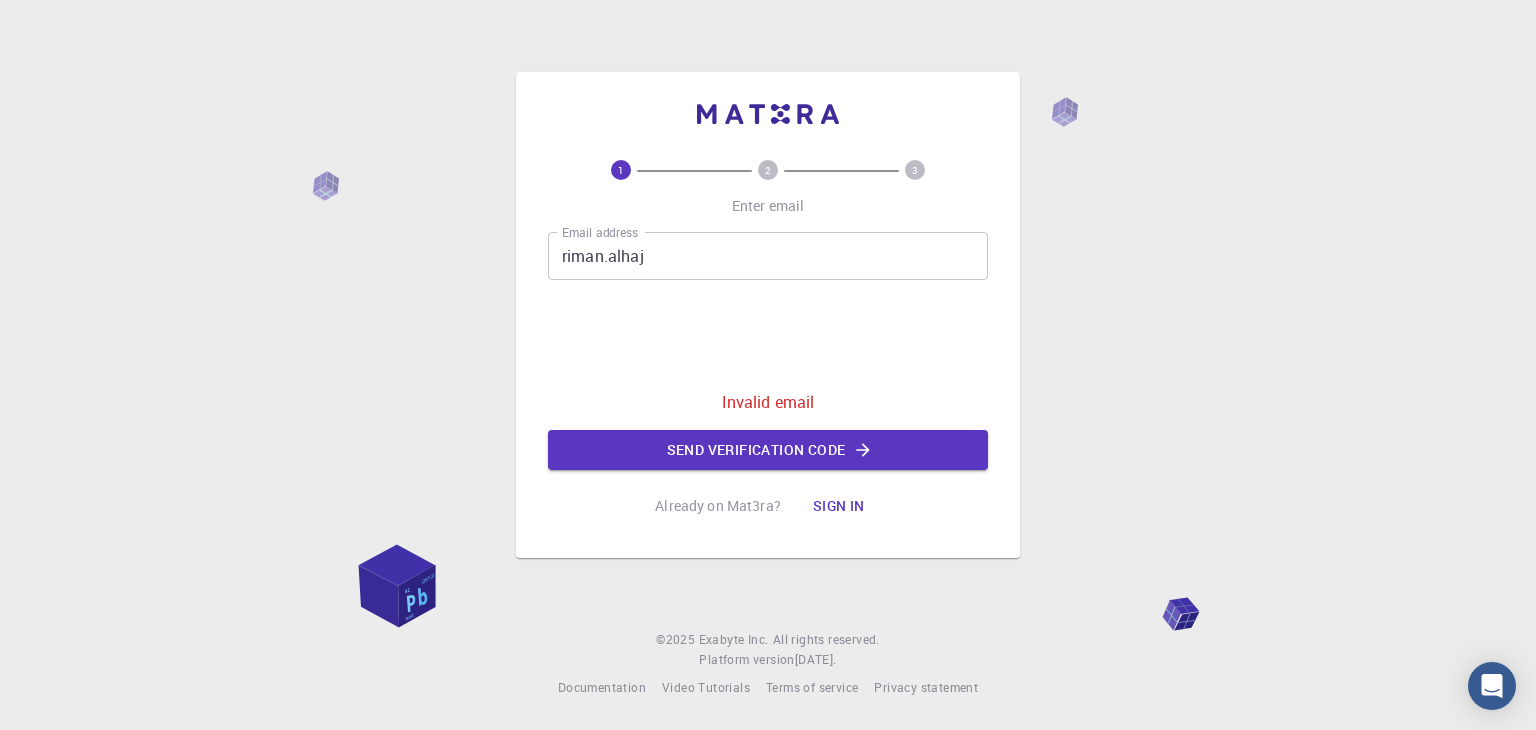 click on "1 2 3 Enter email Email address riman.[PERSON_NAME] Email address Invalid email Send verification code Already on Mat3ra? Sign in ©  2025   Exabyte Inc.   All rights reserved. Platform version  [DATE] . Documentation Video Tutorials Terms of service Privacy statement" at bounding box center [768, 365] 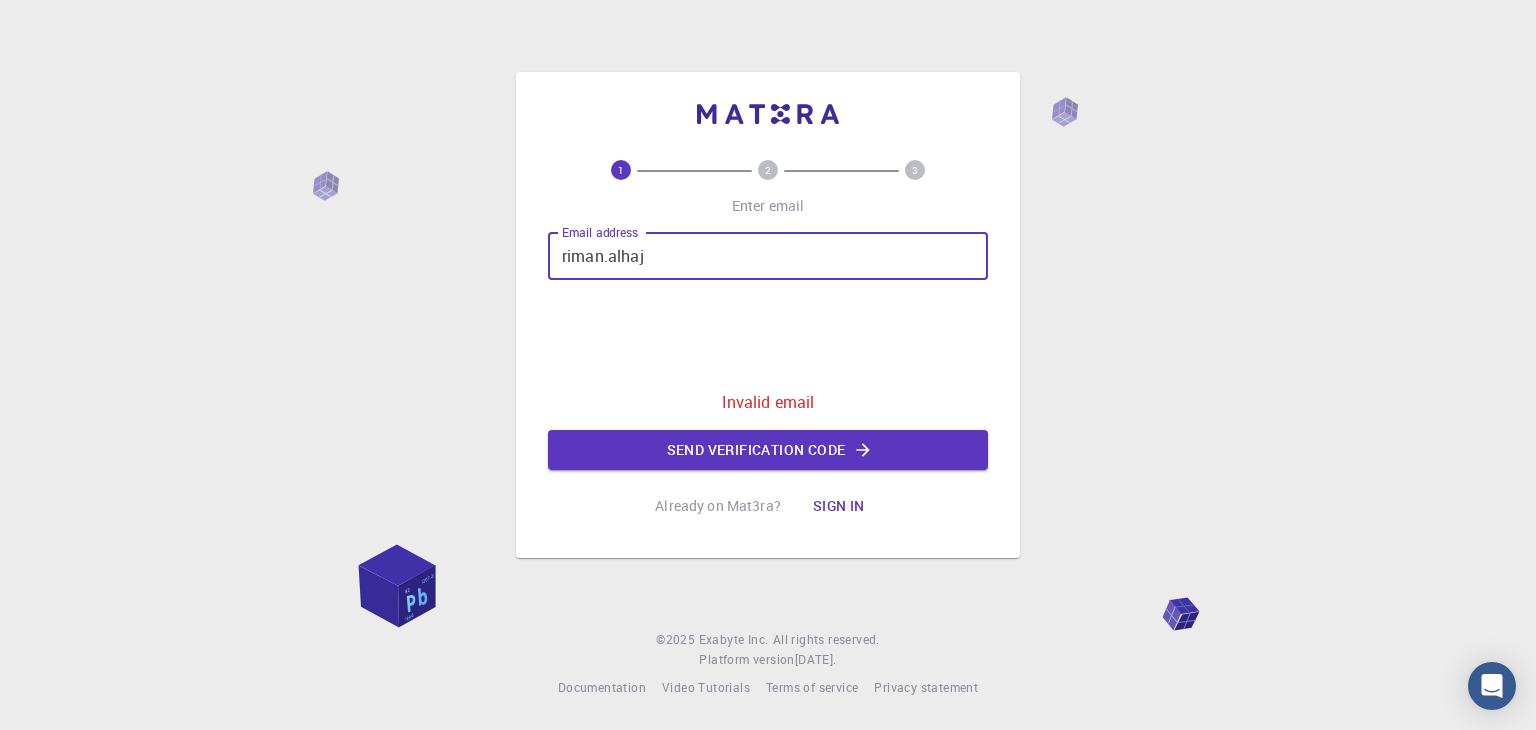 click on "riman.alhaj" at bounding box center (768, 256) 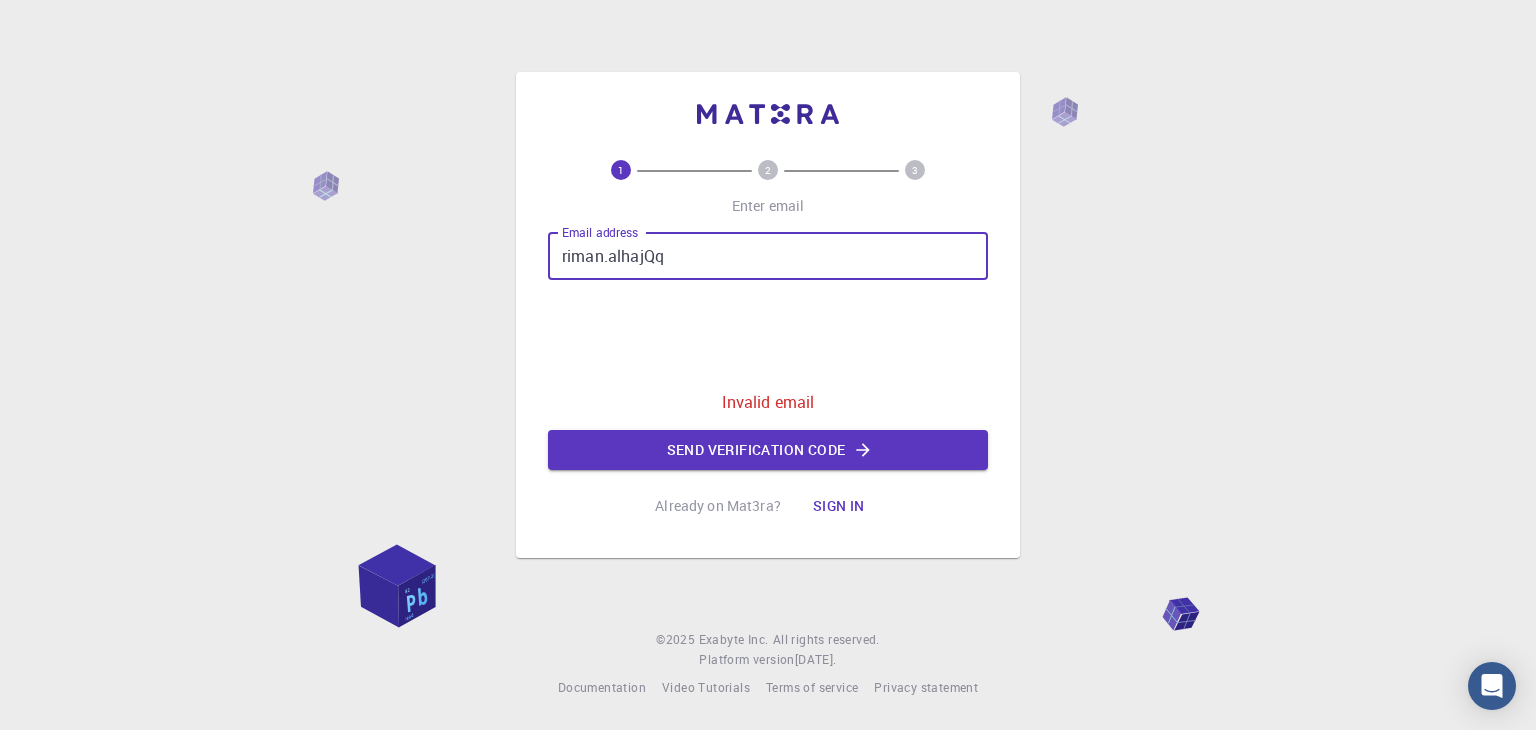 click on "riman.alhajQq" at bounding box center (768, 256) 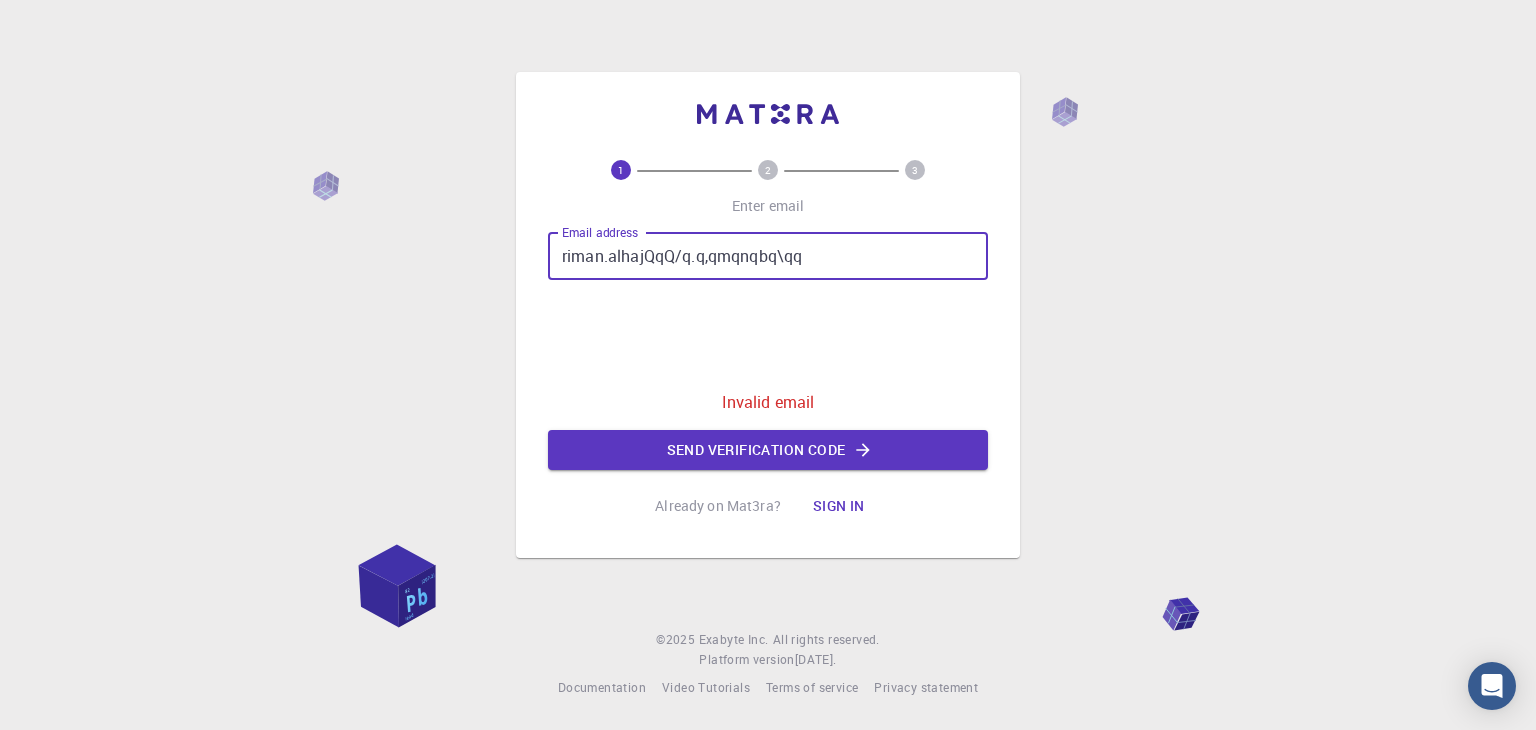 click on "riman.alhajQqQ/q.q,qmqnqbq\qq" at bounding box center [768, 256] 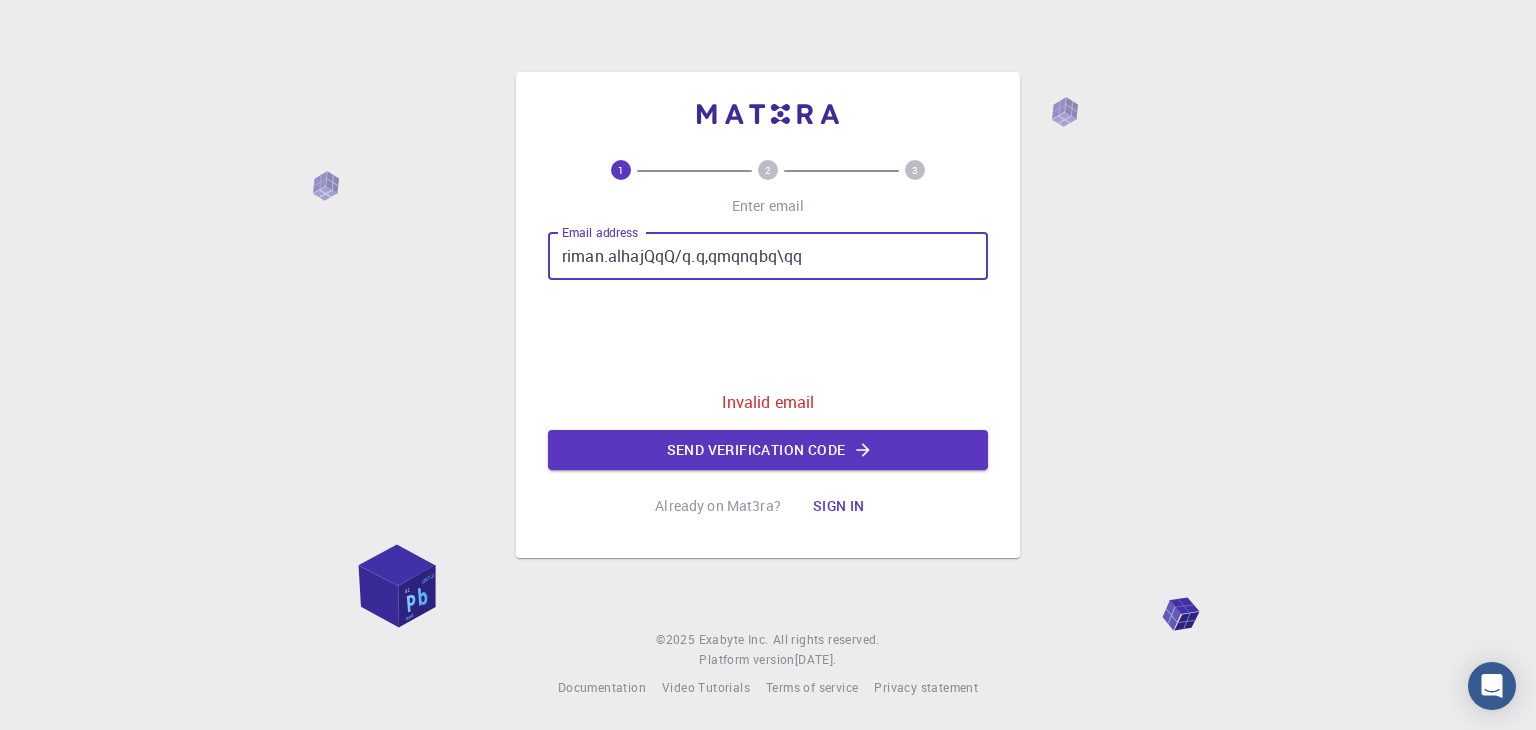 click on "riman.alhajQqQ/q.q,qmqnqbq\qq" at bounding box center (768, 256) 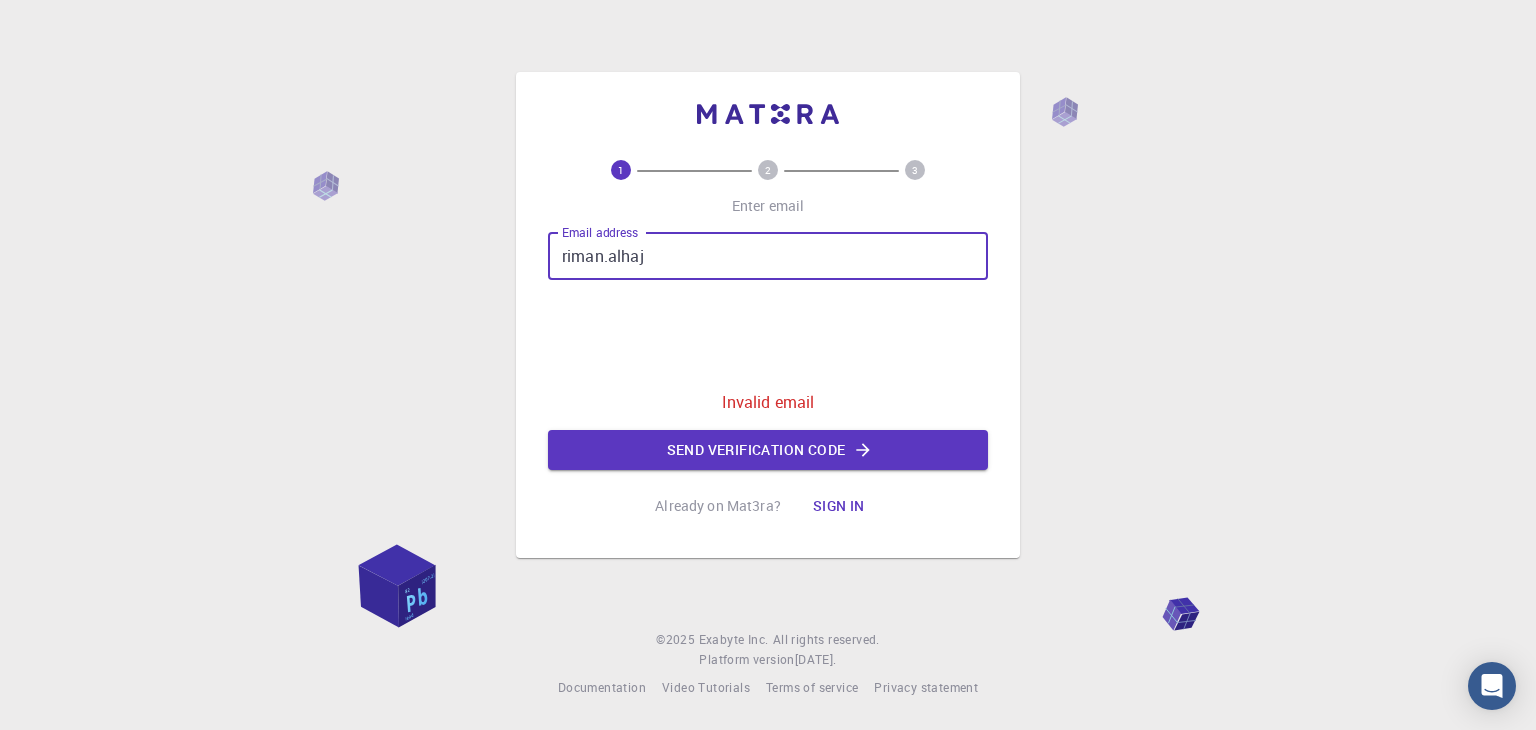 click on "riman.alhaj" at bounding box center (768, 256) 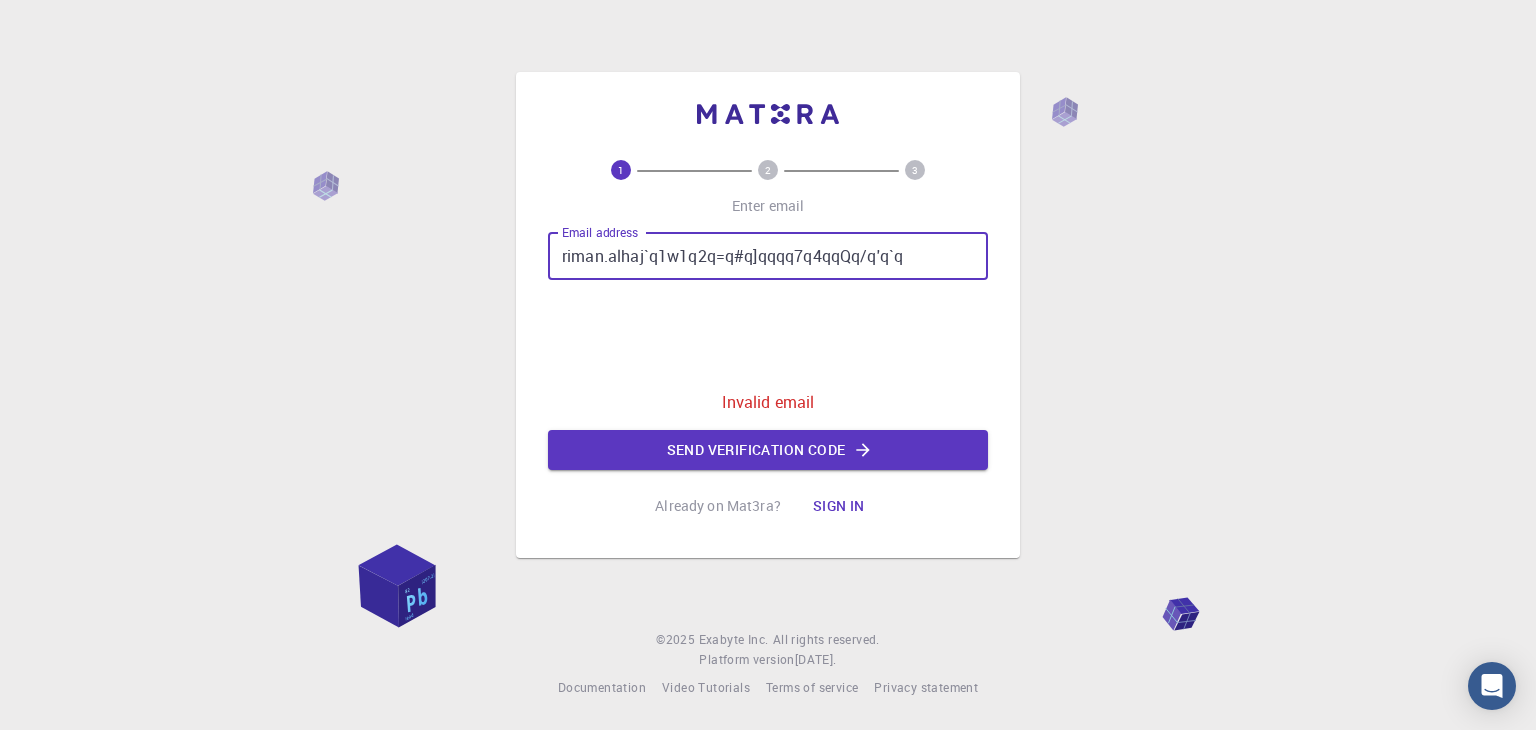 drag, startPoint x: 917, startPoint y: 265, endPoint x: 648, endPoint y: 257, distance: 269.11893 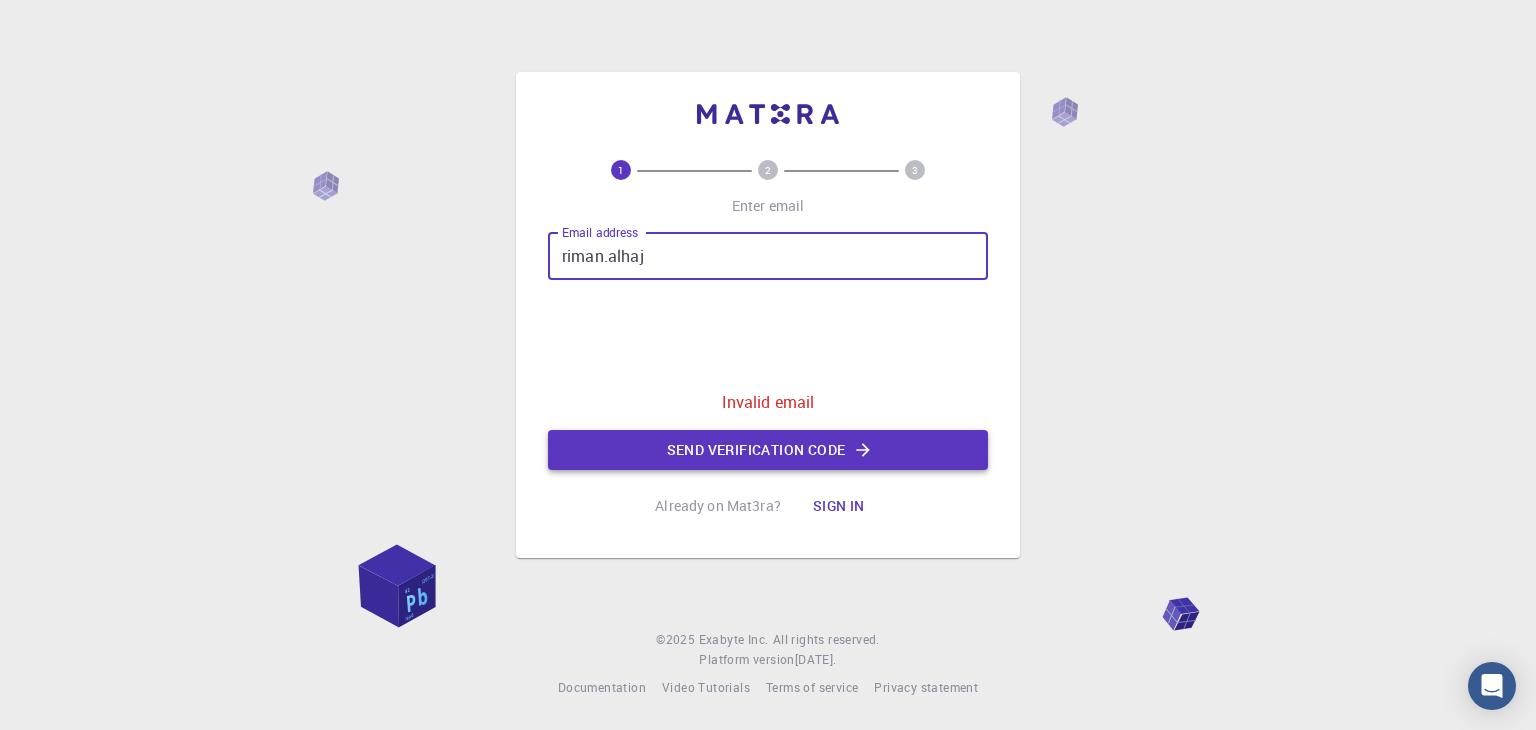 type on "riman.alhaj" 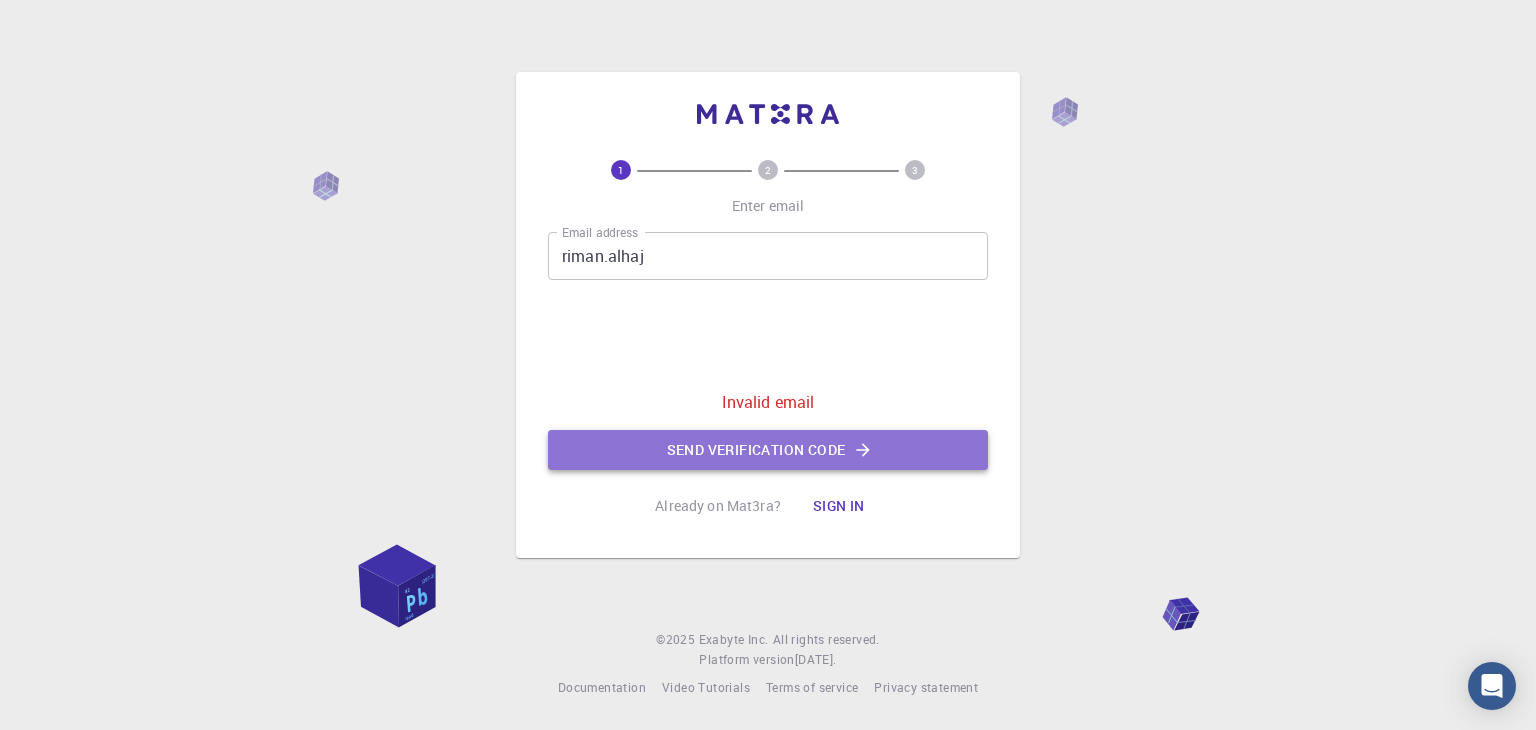 click on "Send verification code" at bounding box center (768, 450) 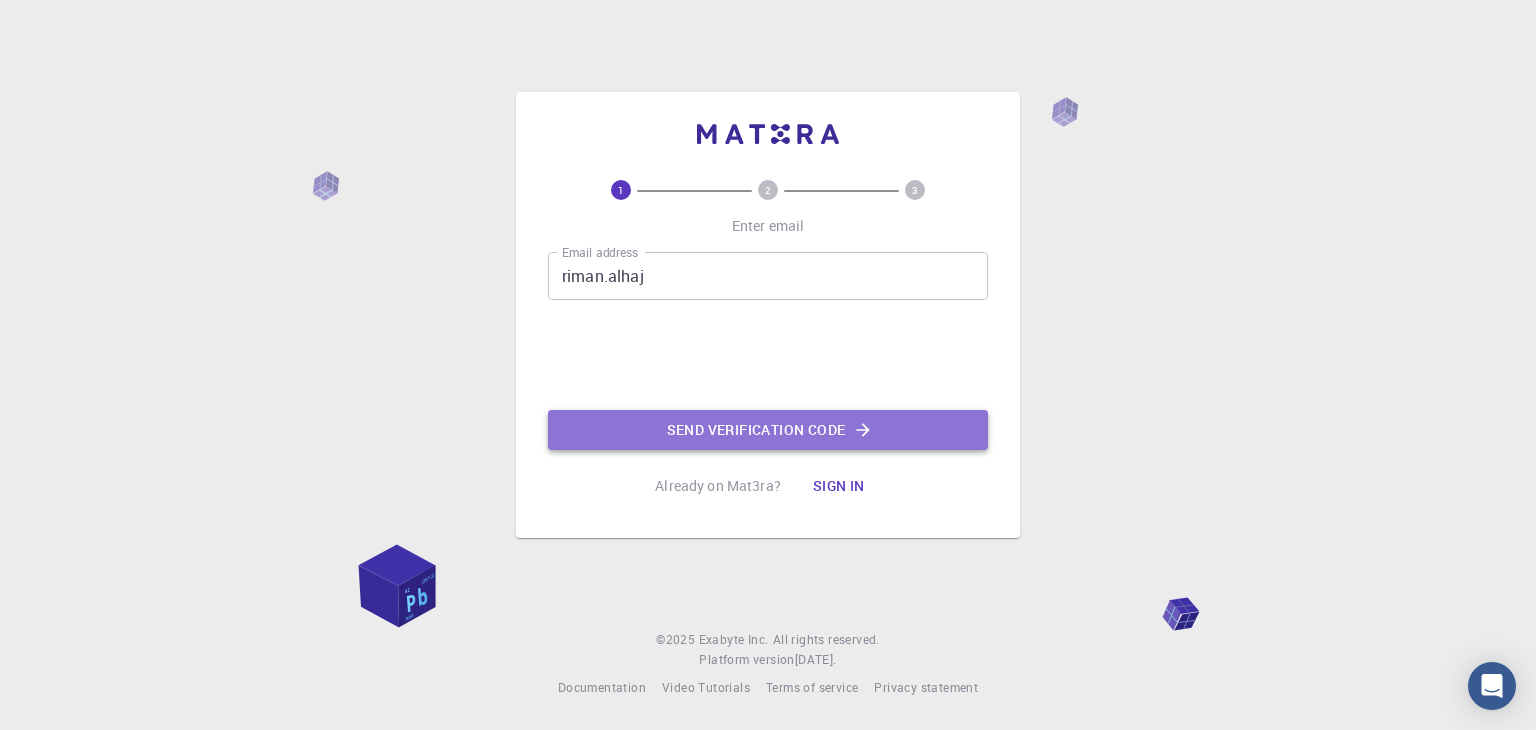 click on "Send verification code" 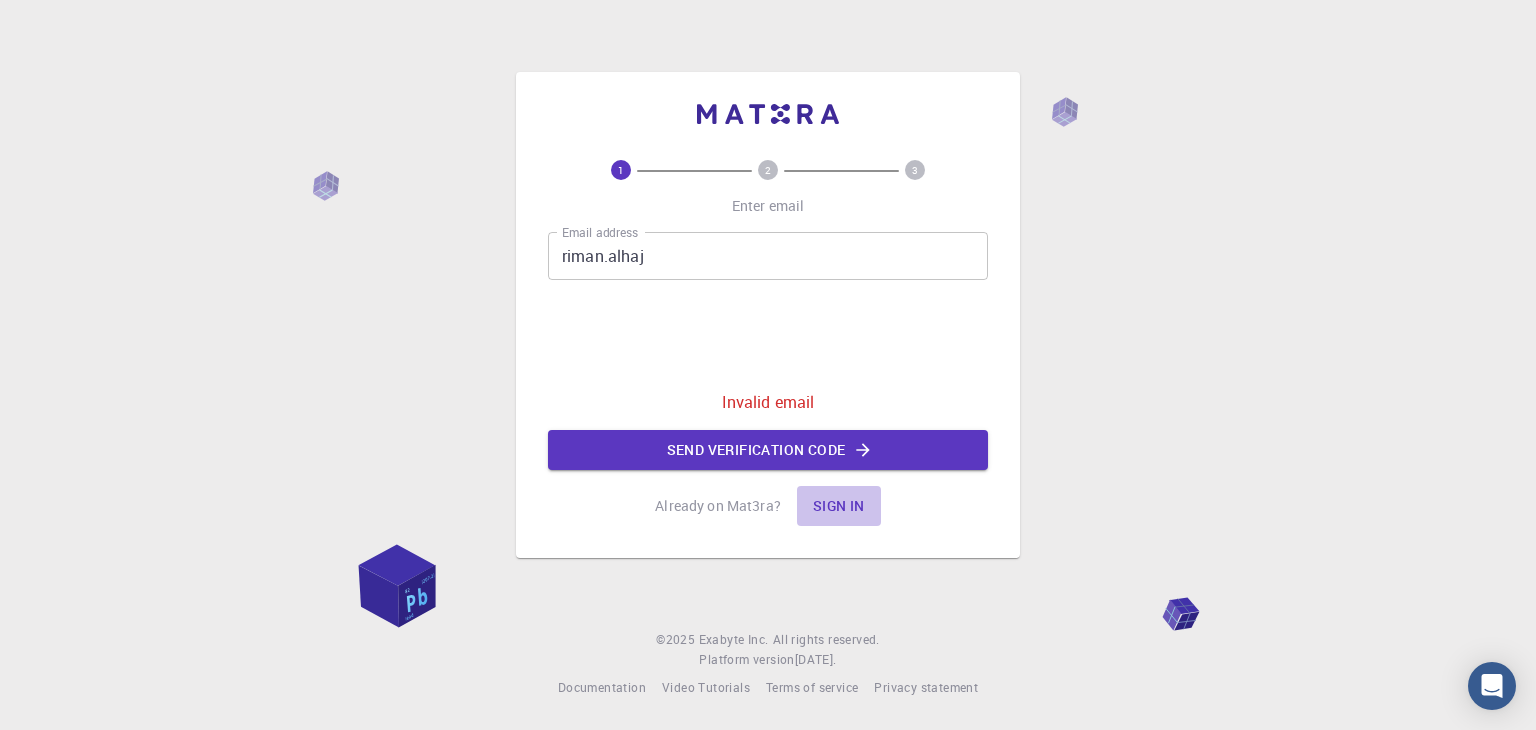 click on "Sign in" at bounding box center (839, 506) 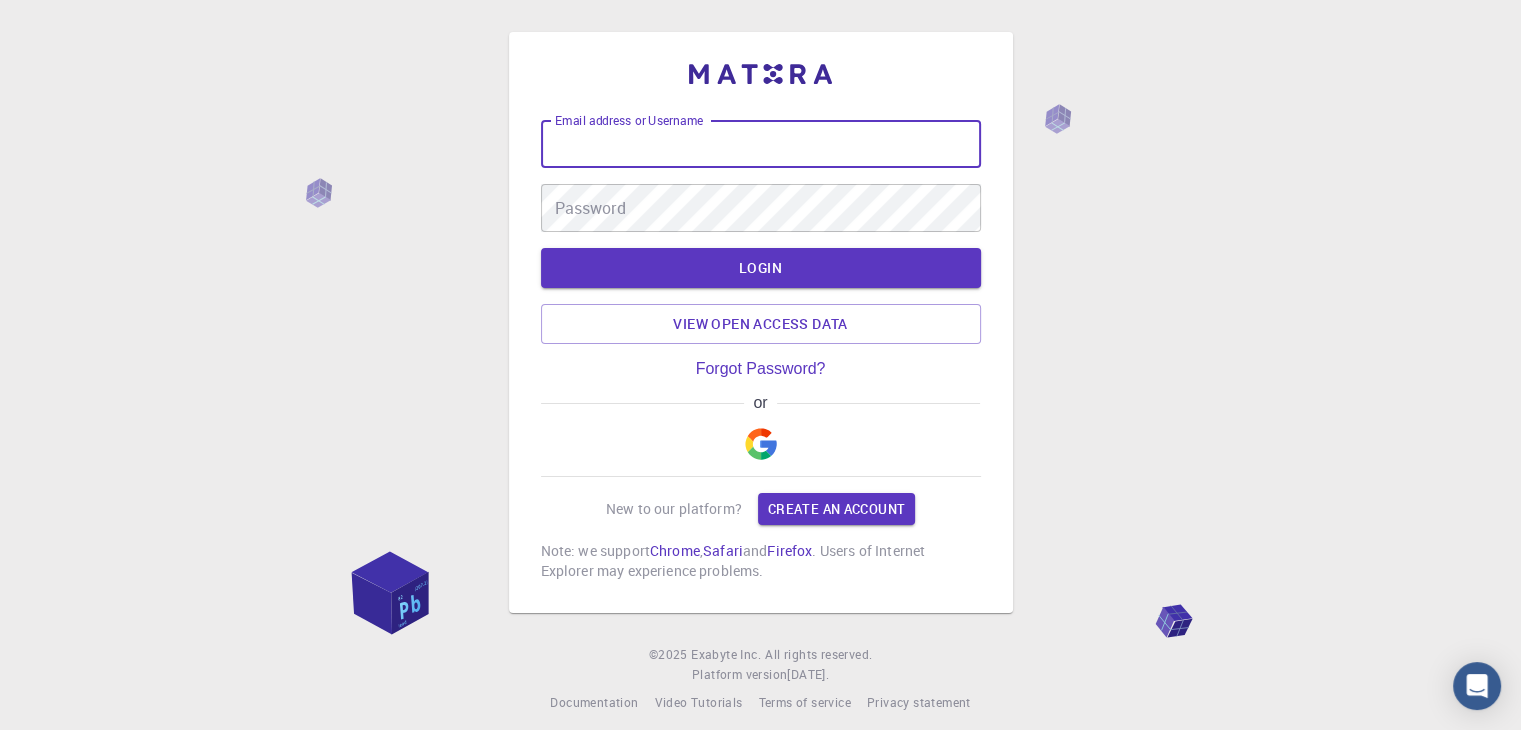 click on "Email address or Username" at bounding box center (761, 144) 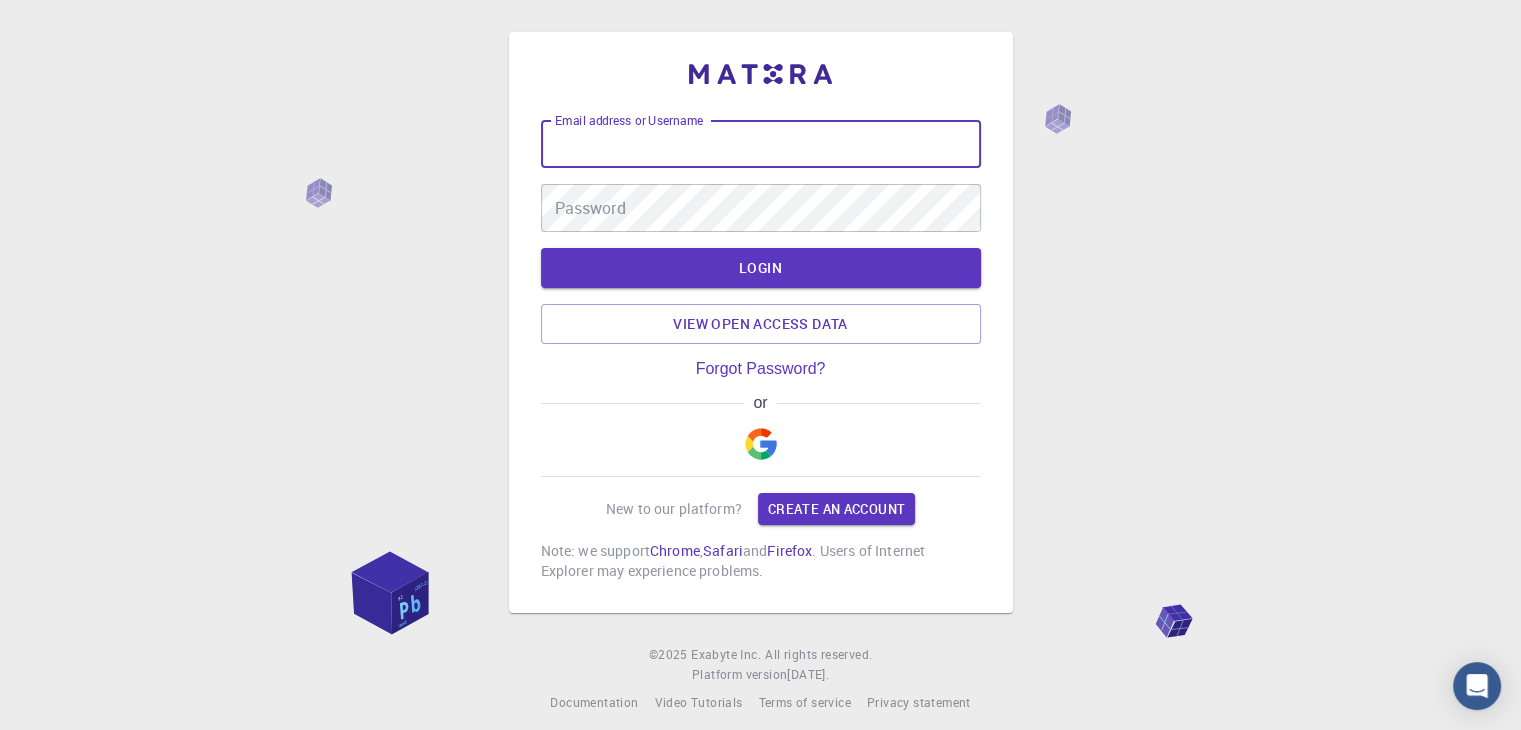 type on "W" 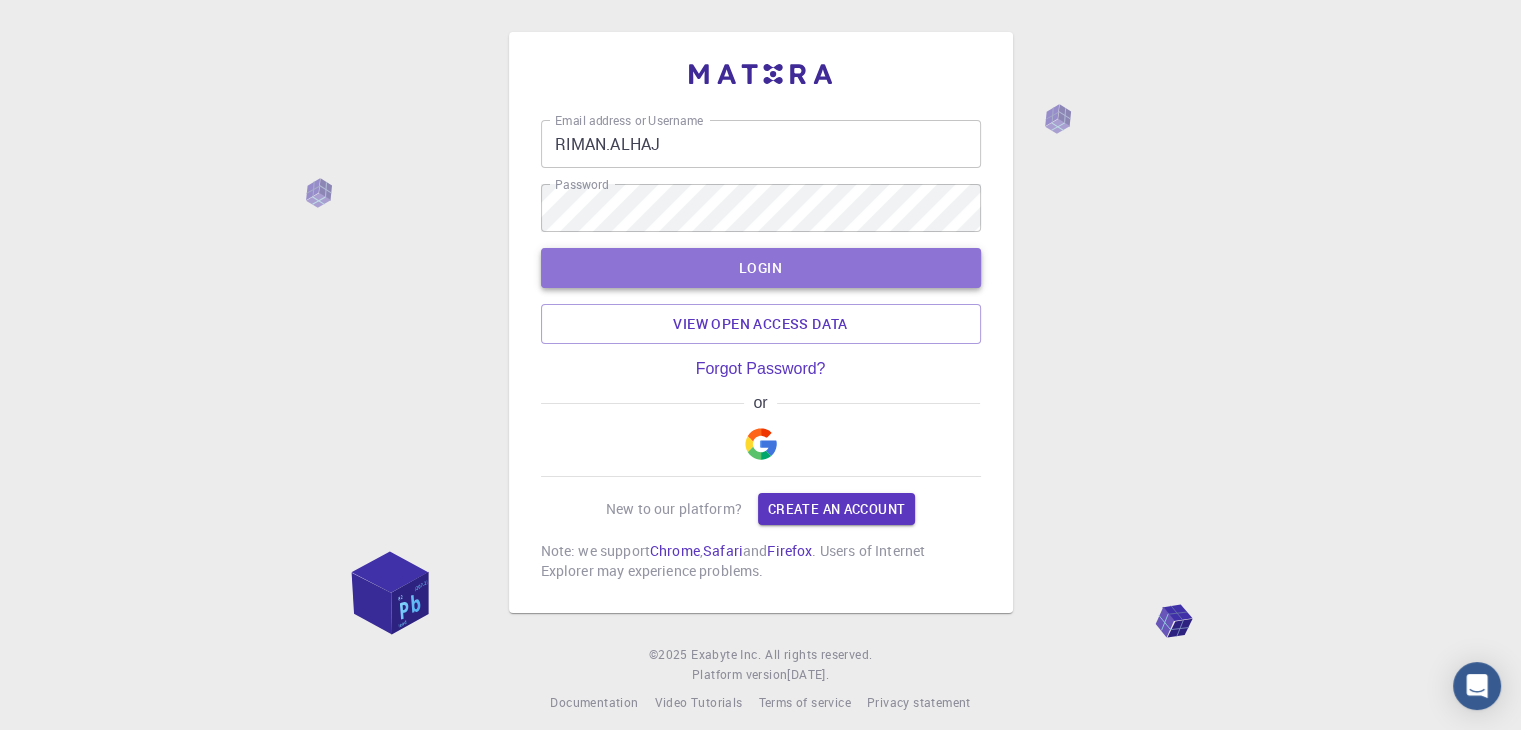click on "LOGIN" at bounding box center [761, 268] 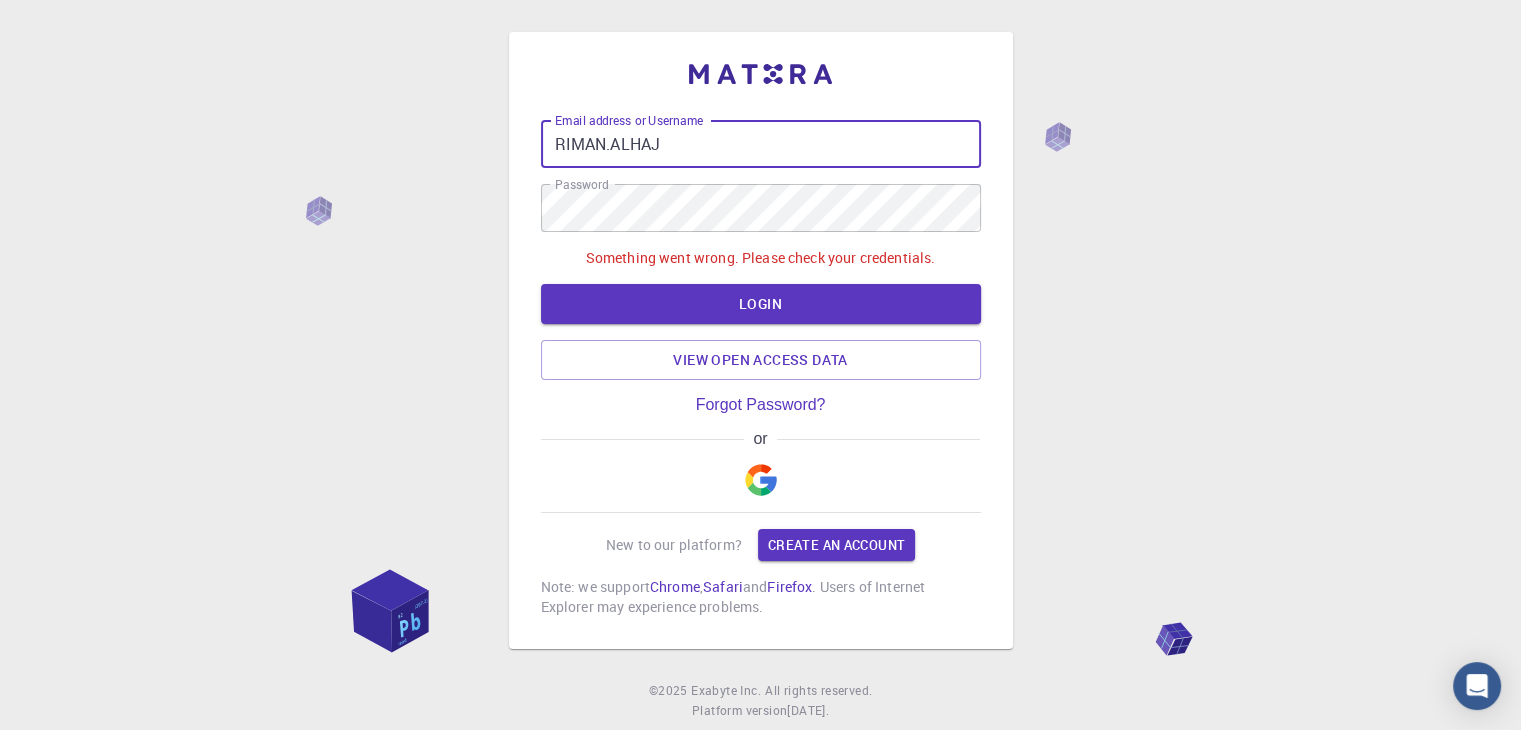 drag, startPoint x: 667, startPoint y: 153, endPoint x: 604, endPoint y: 154, distance: 63.007935 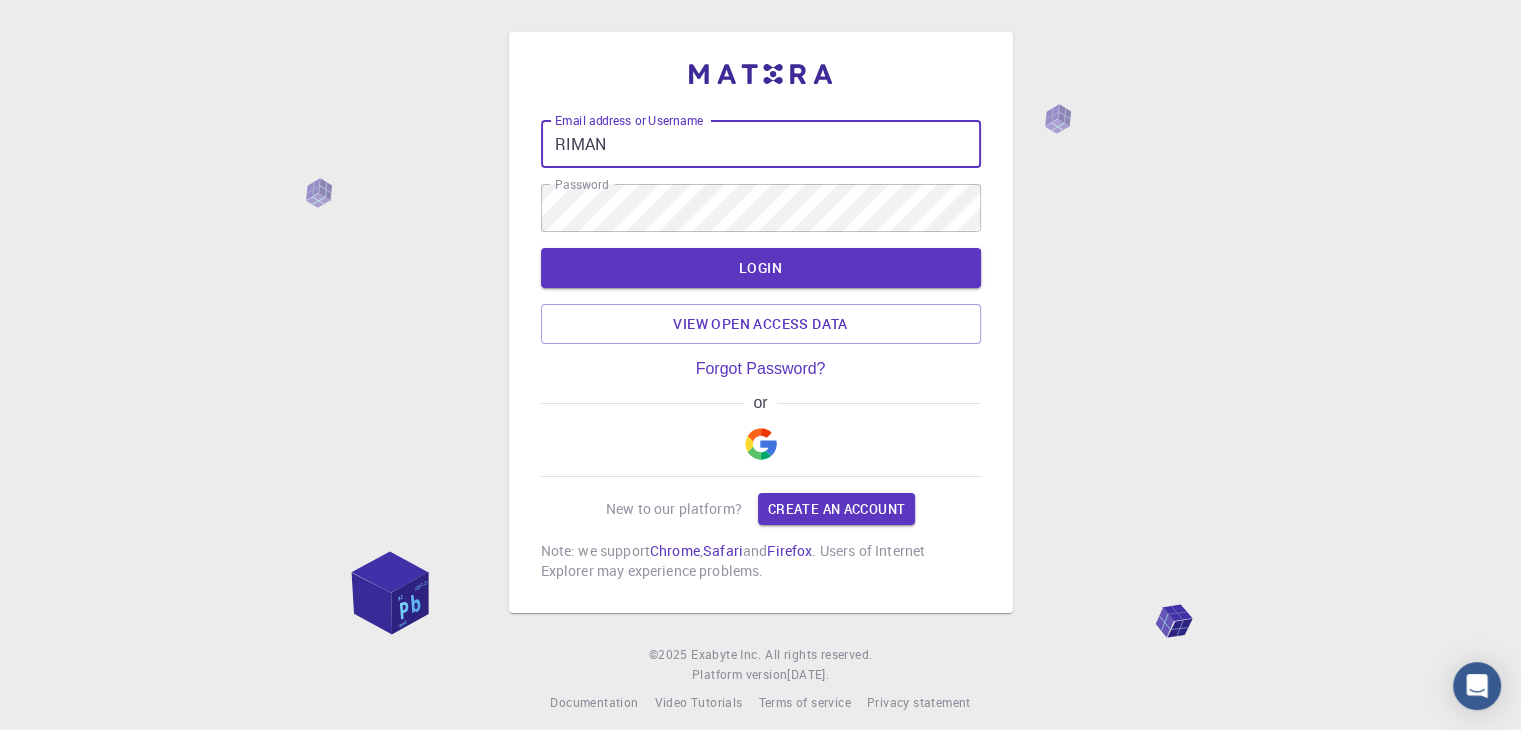 click on "LOGIN" at bounding box center [761, 268] 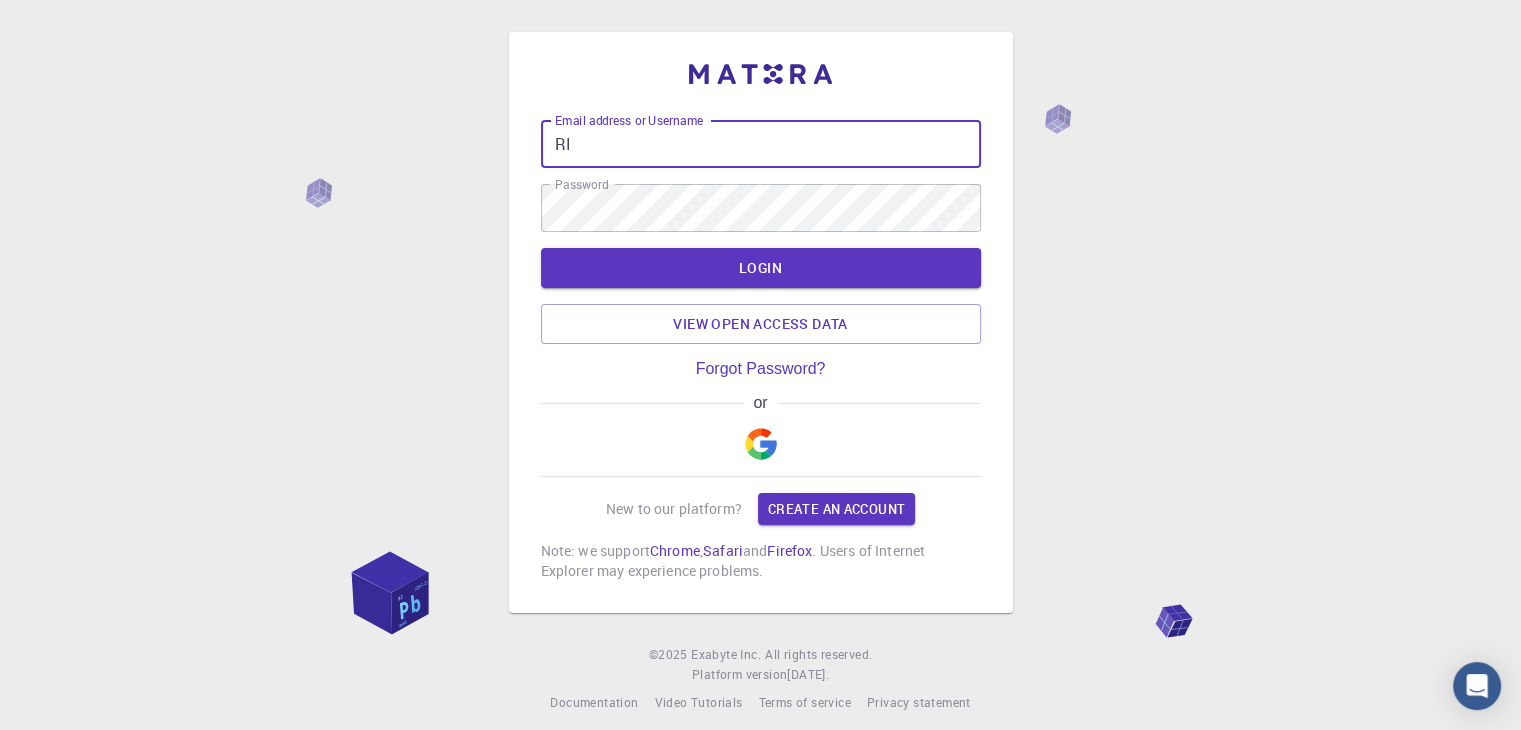 type on "R" 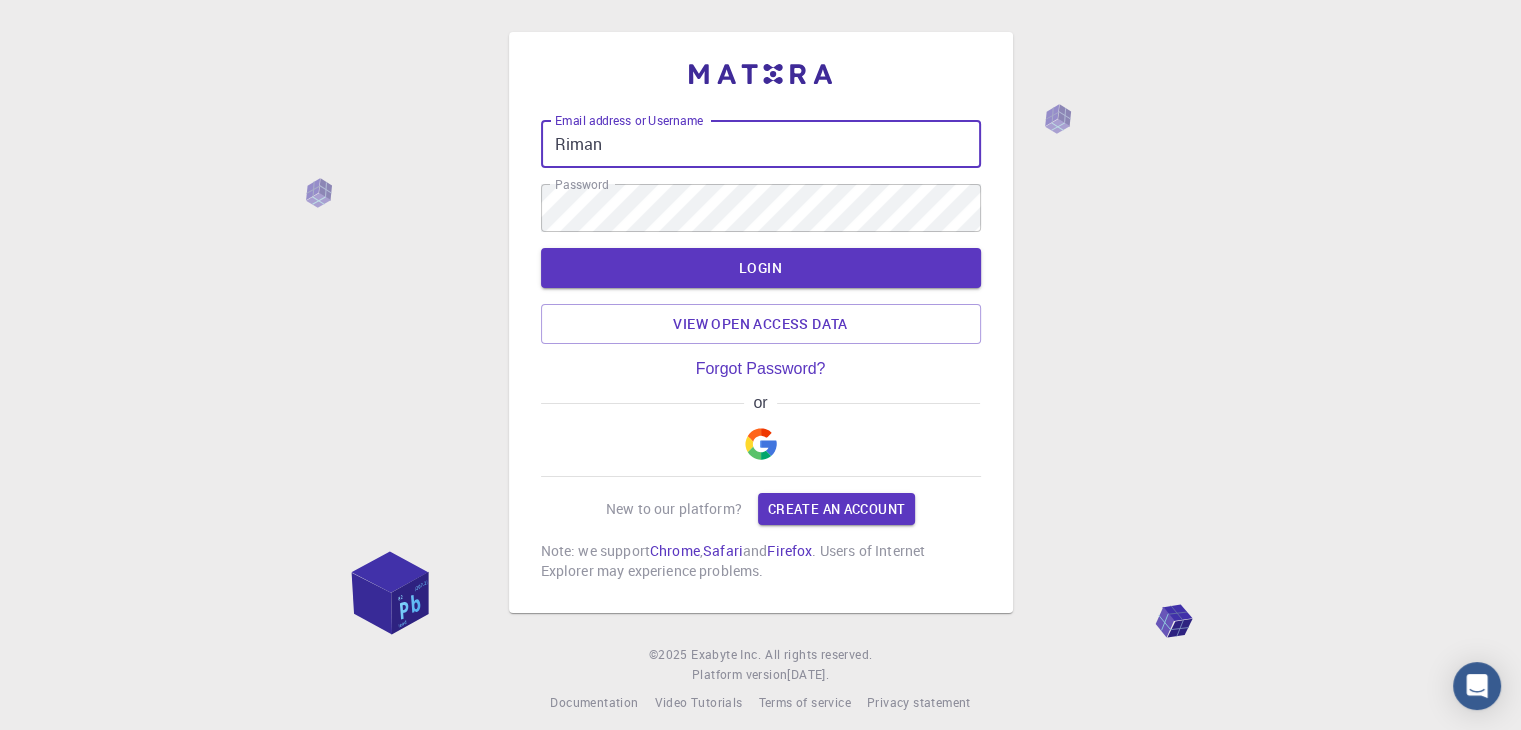 type on "Riman" 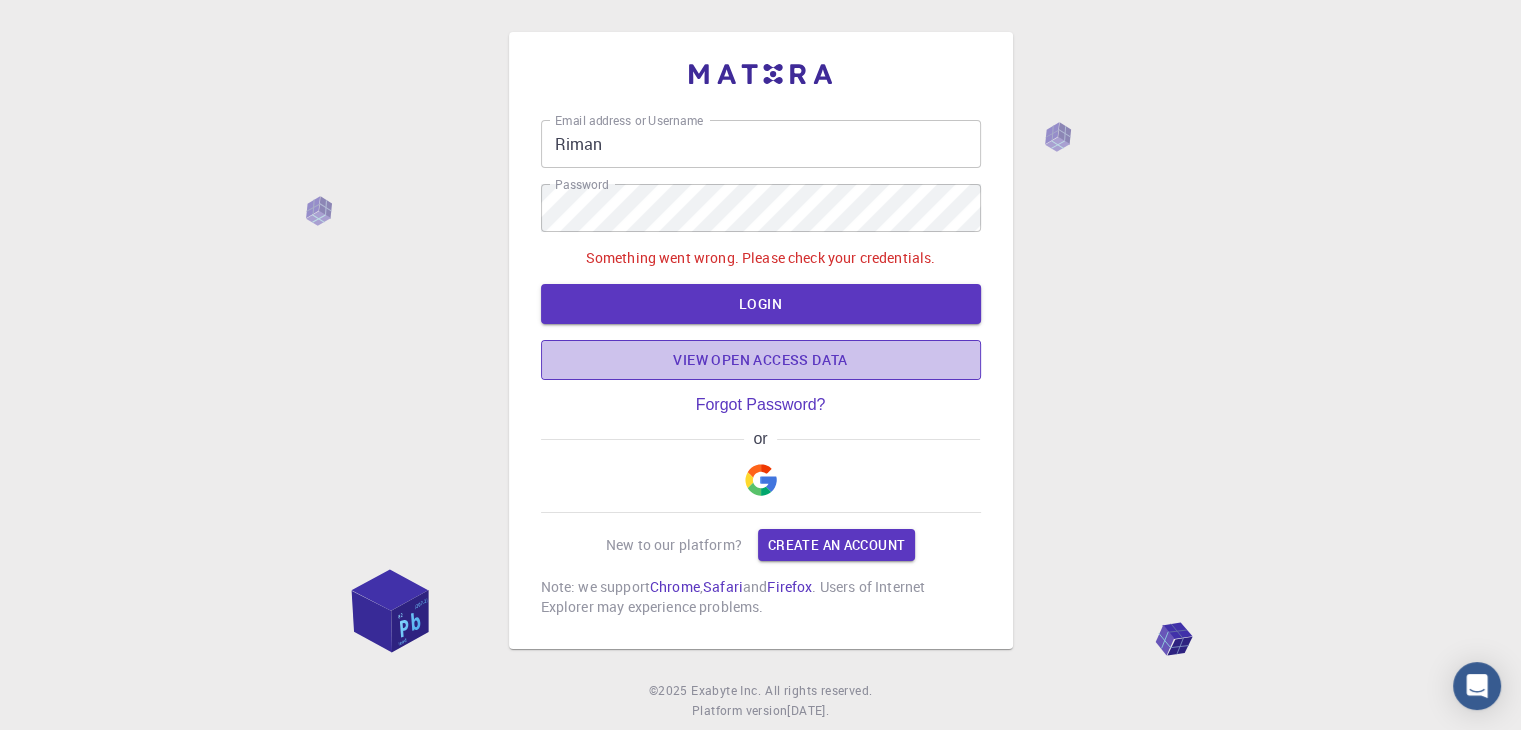 click on "View open access data" at bounding box center (761, 360) 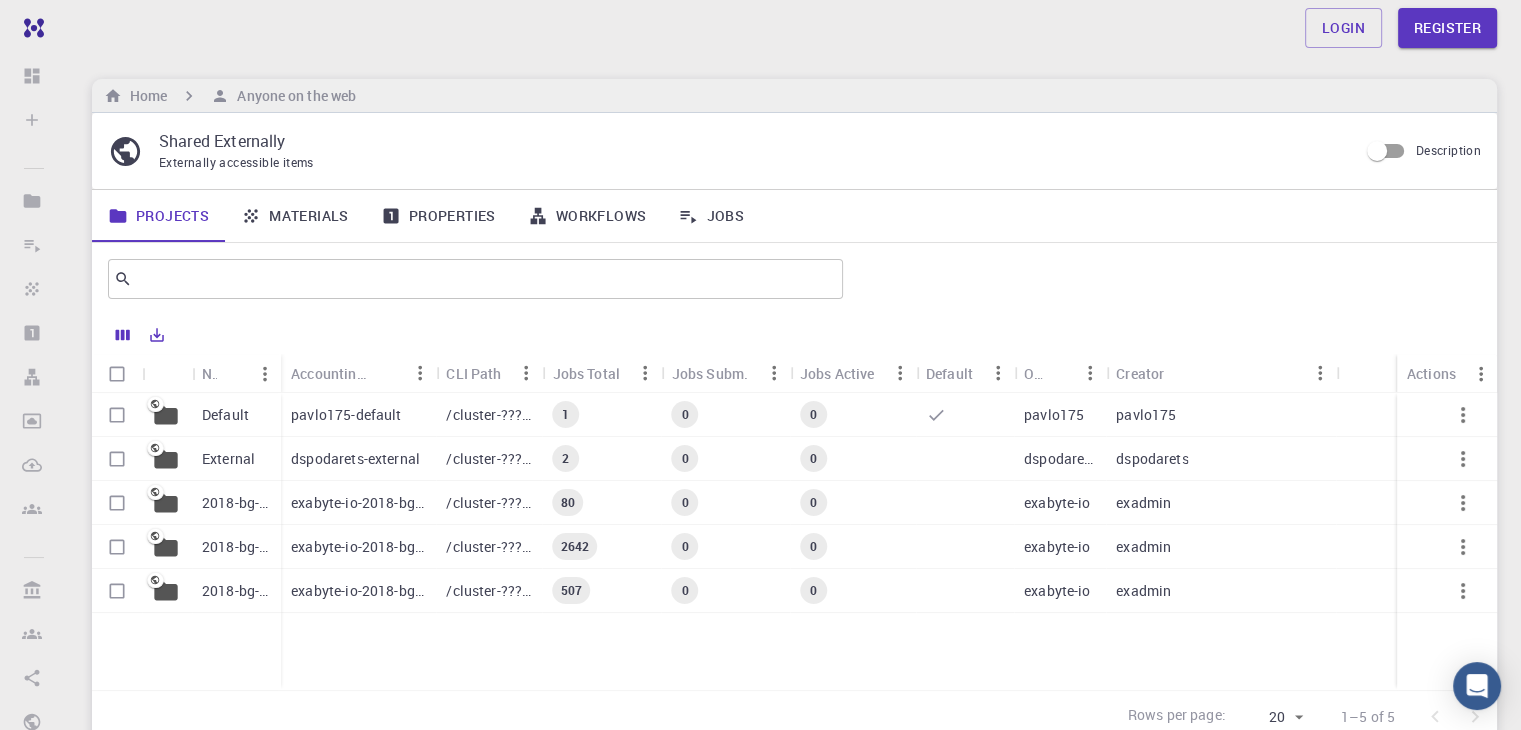click on "/cluster-???-home/dspodarets/dspodarets-external" at bounding box center [489, 459] 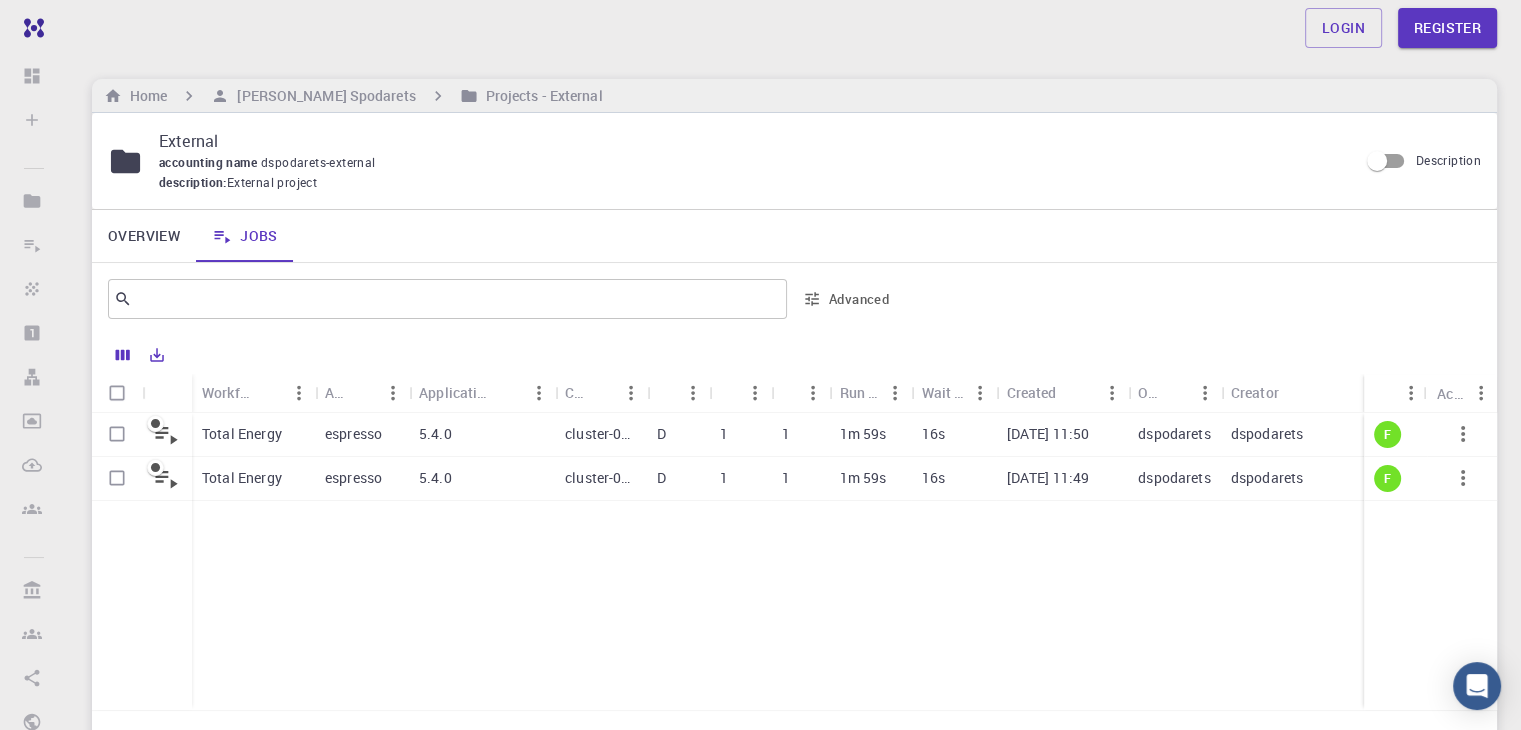 click on "5.4.0" at bounding box center [482, 435] 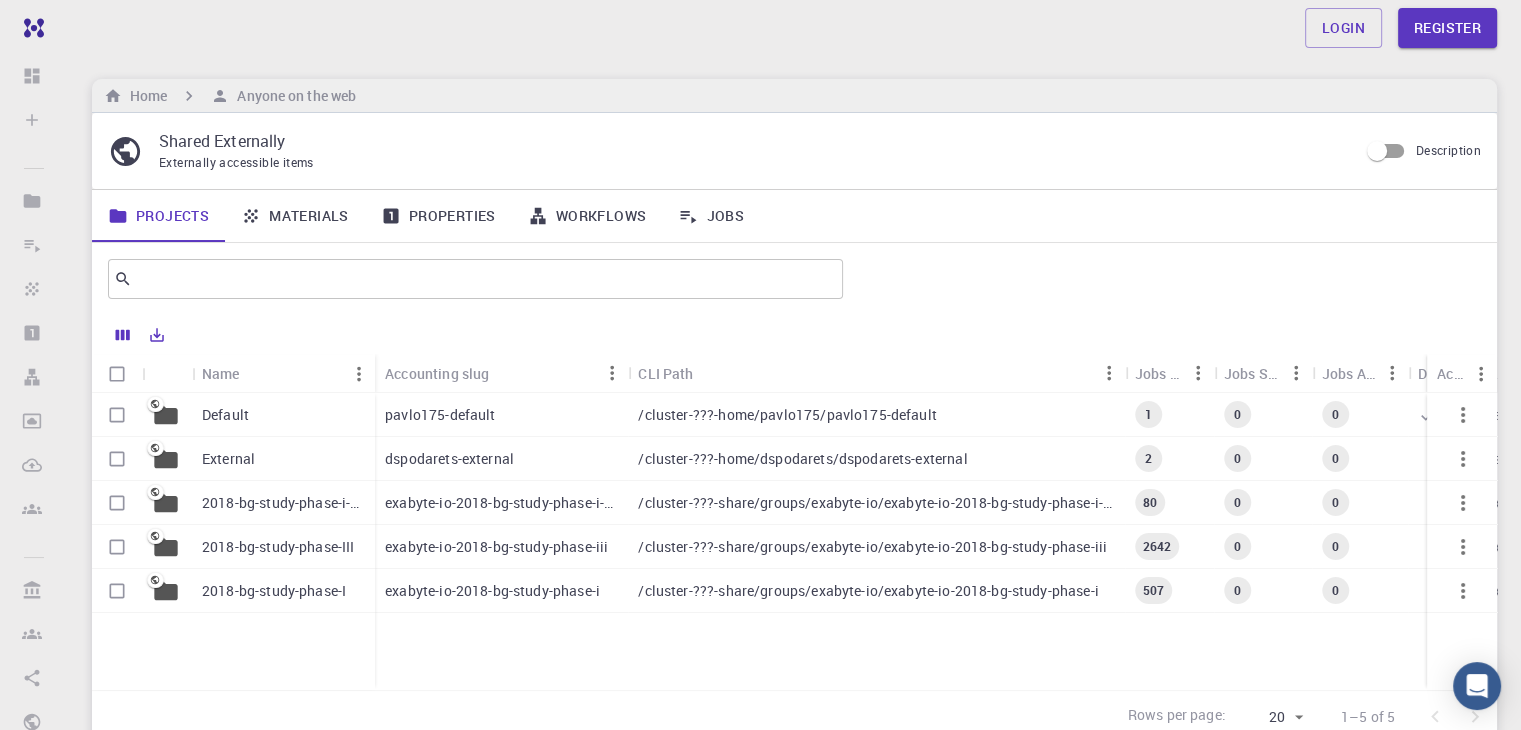click on "exabyte-io-2018-bg-study-phase-iii" at bounding box center (496, 547) 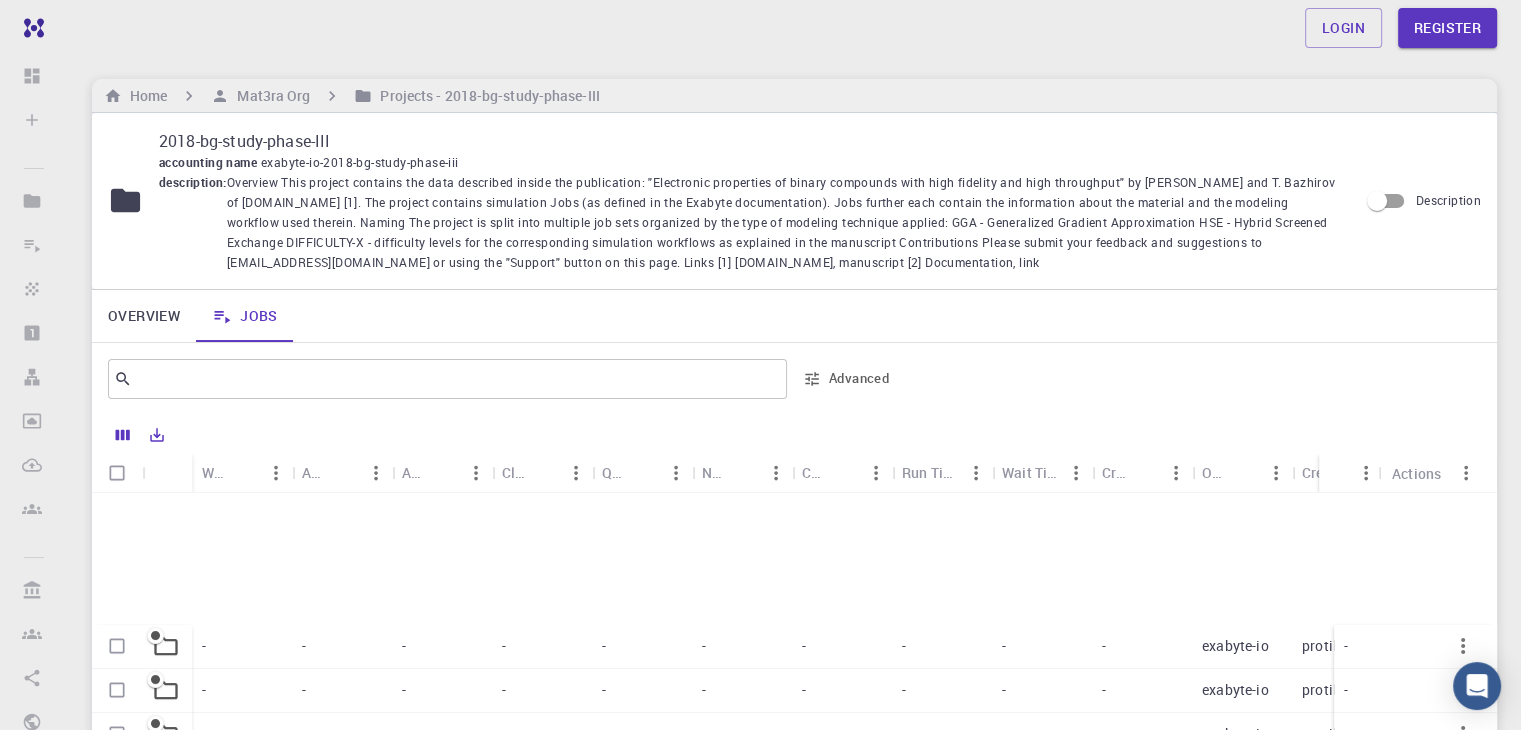 scroll, scrollTop: 377, scrollLeft: 0, axis: vertical 